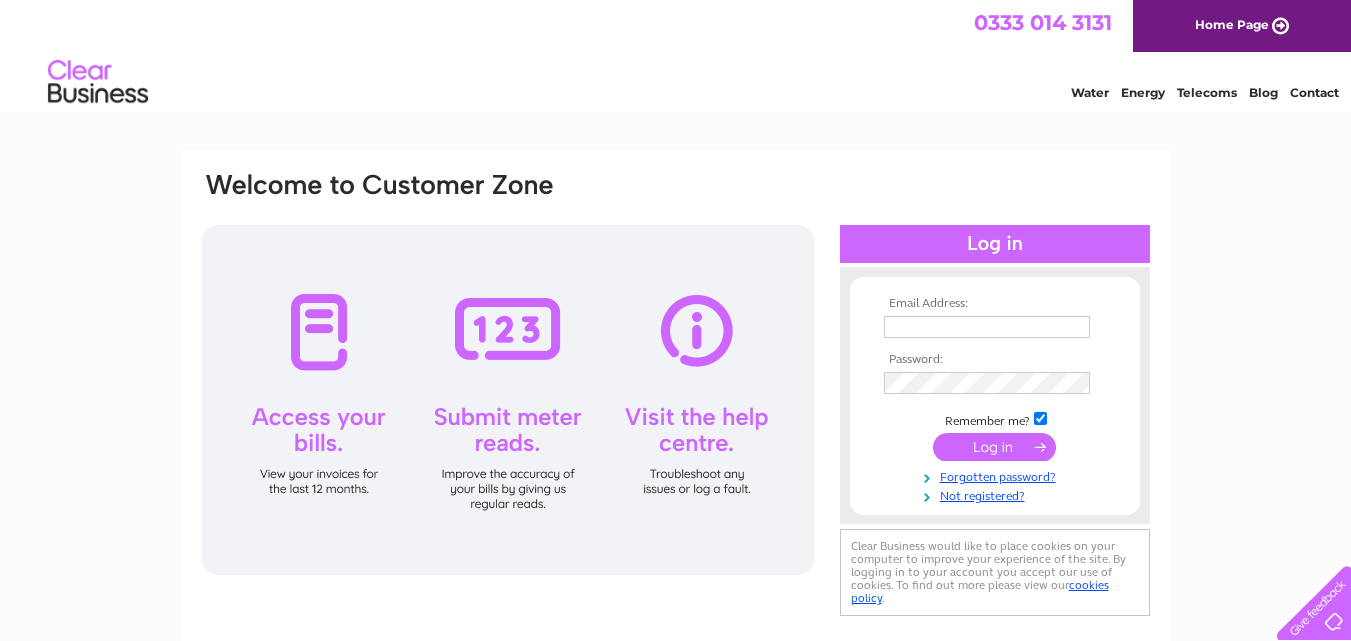 scroll, scrollTop: 0, scrollLeft: 0, axis: both 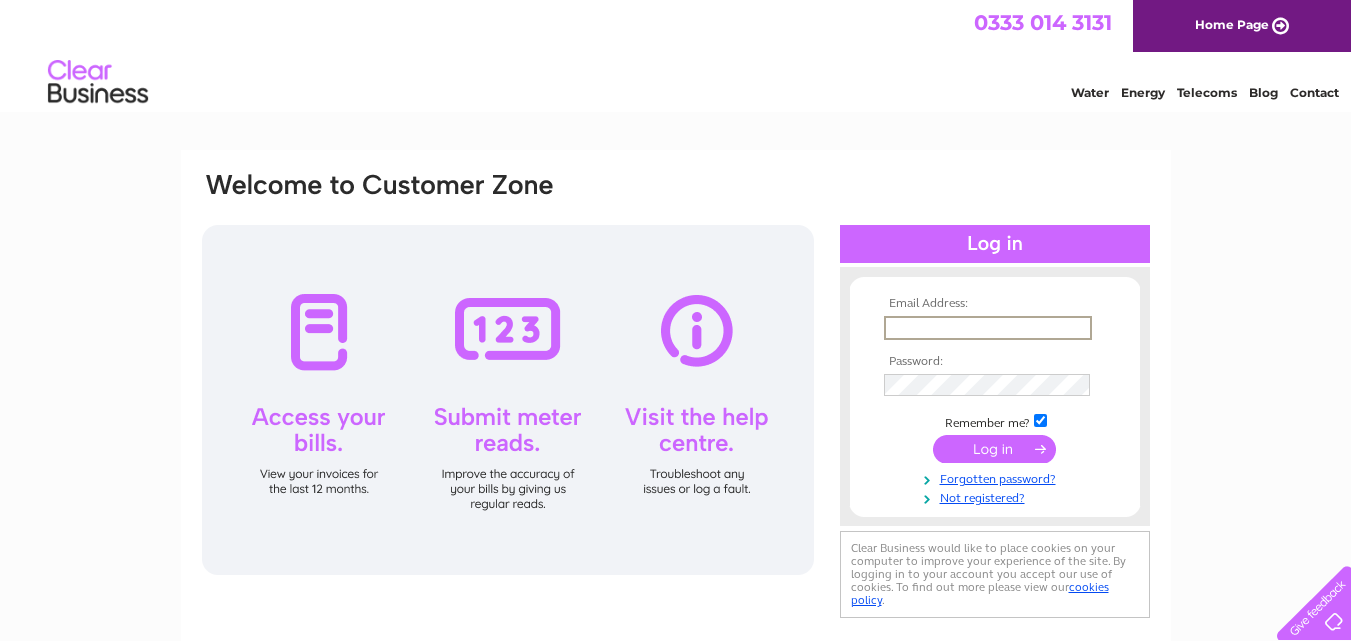 click at bounding box center (988, 328) 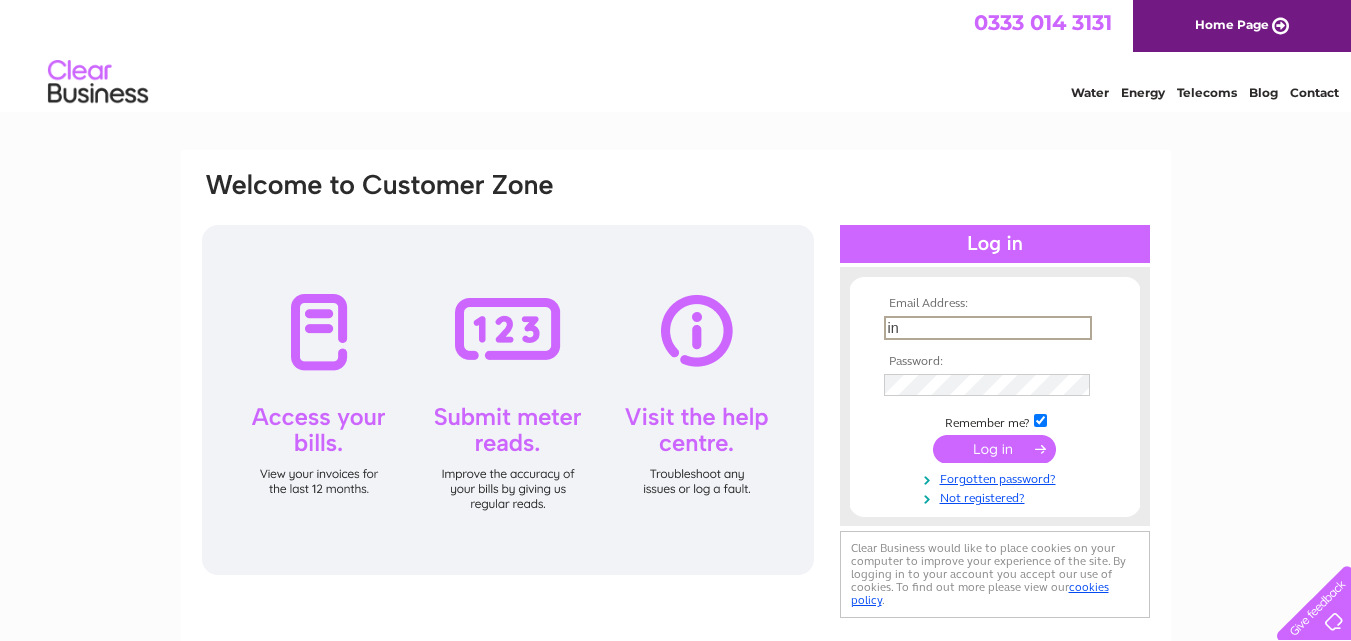 type on "info@opticalandhearingcentre.co.uk" 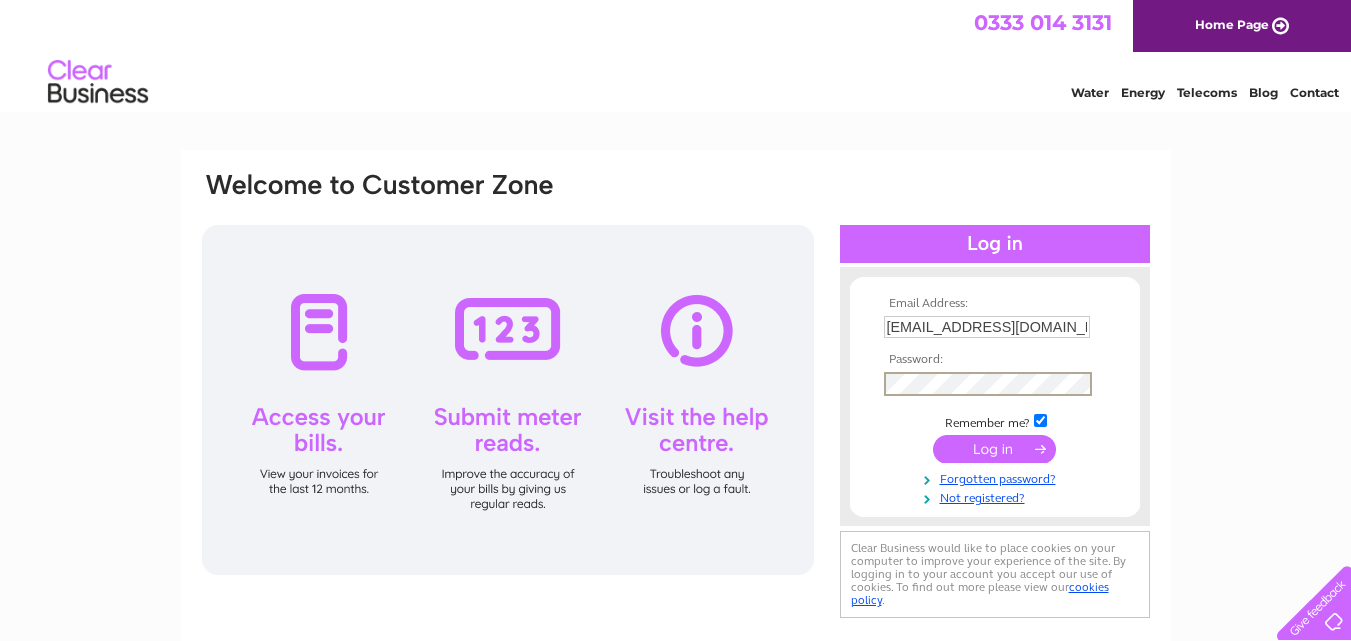 click at bounding box center (994, 449) 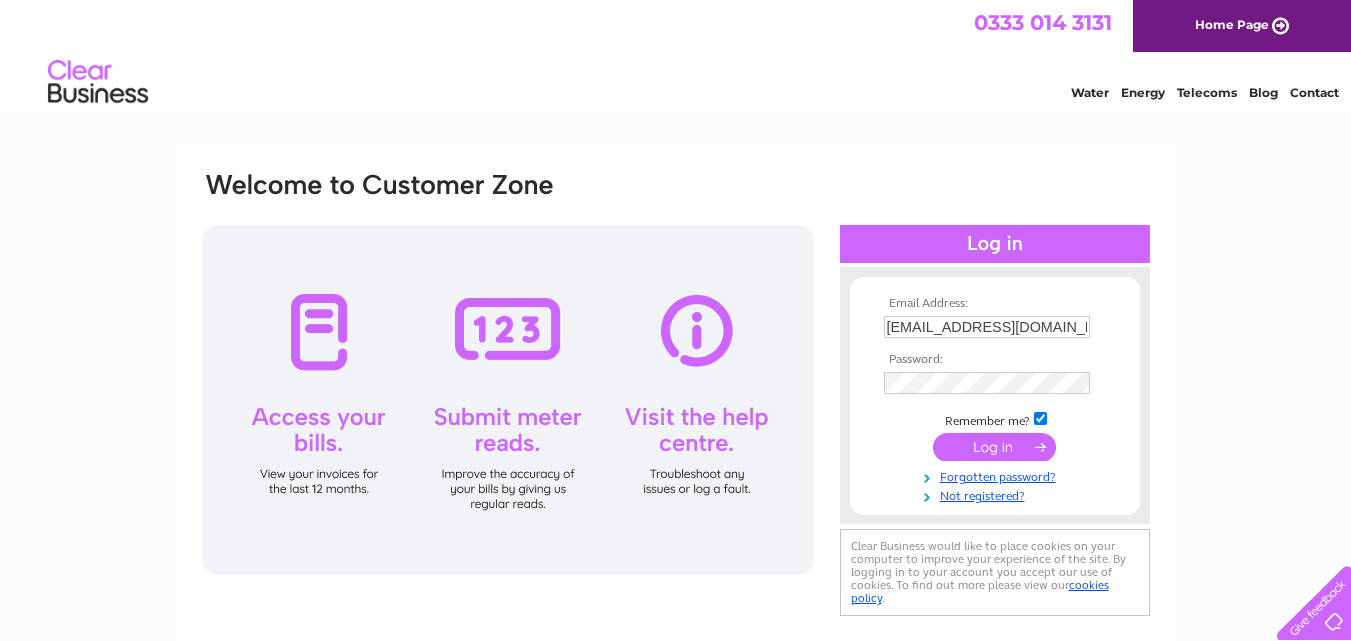 click at bounding box center (994, 447) 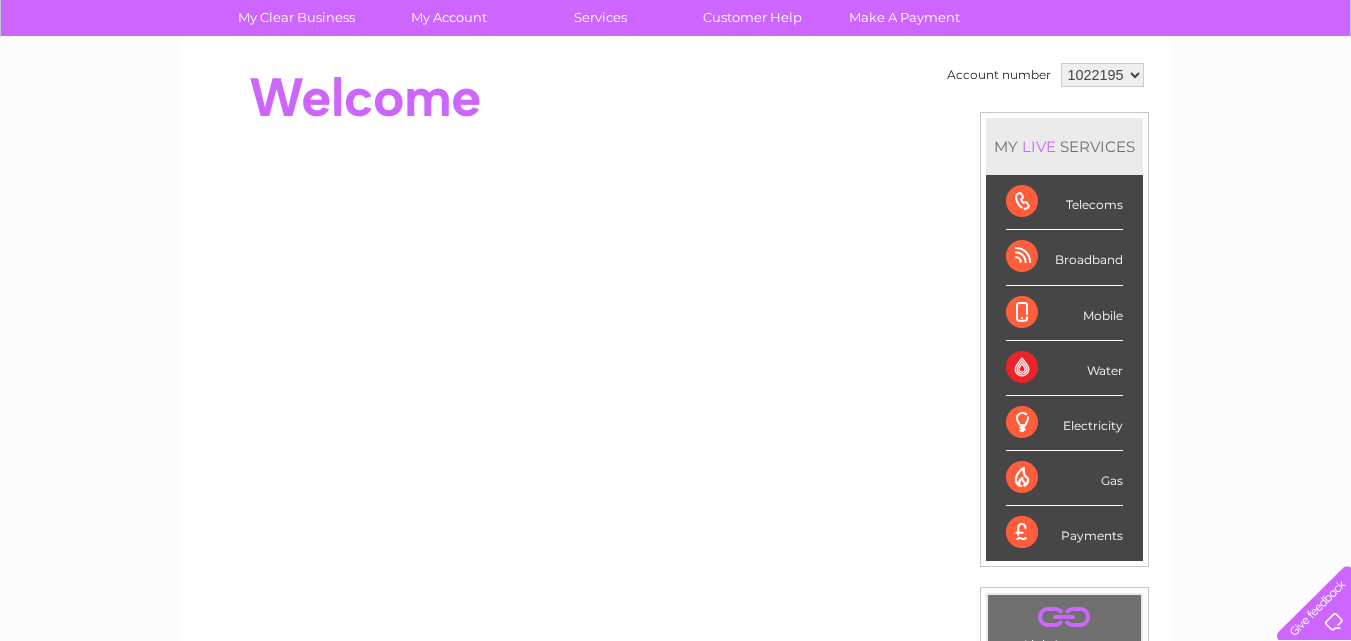 scroll, scrollTop: 0, scrollLeft: 0, axis: both 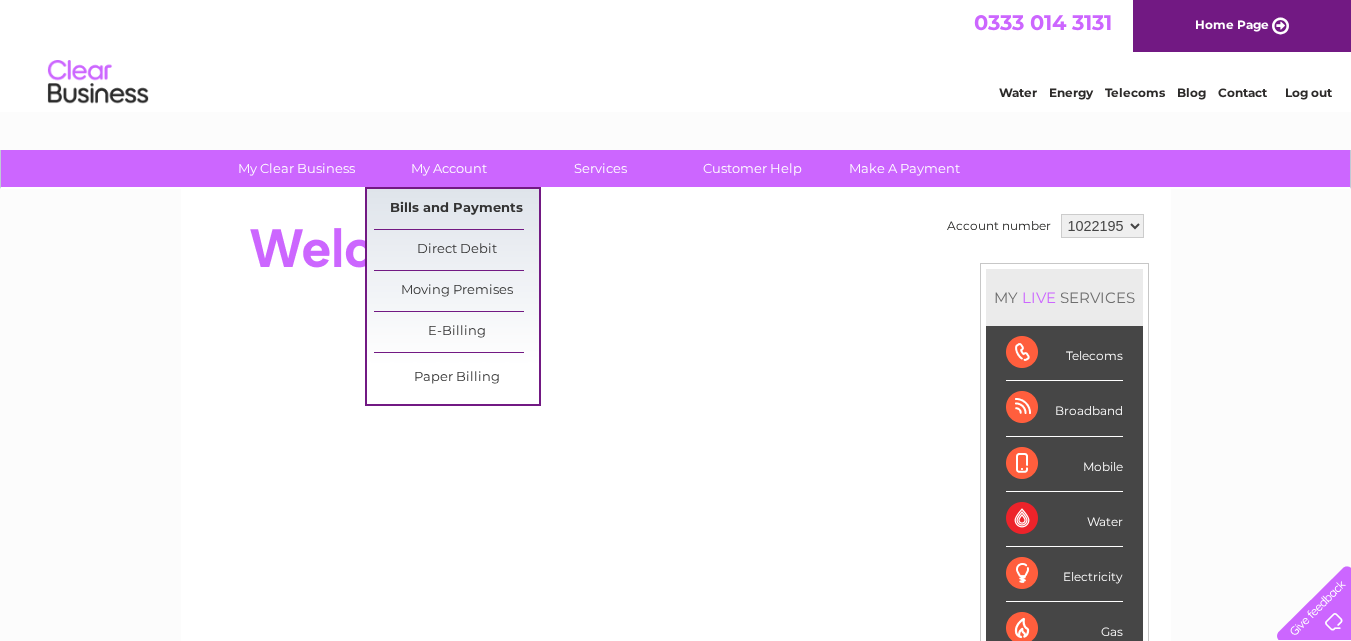click on "Bills and Payments" at bounding box center [456, 209] 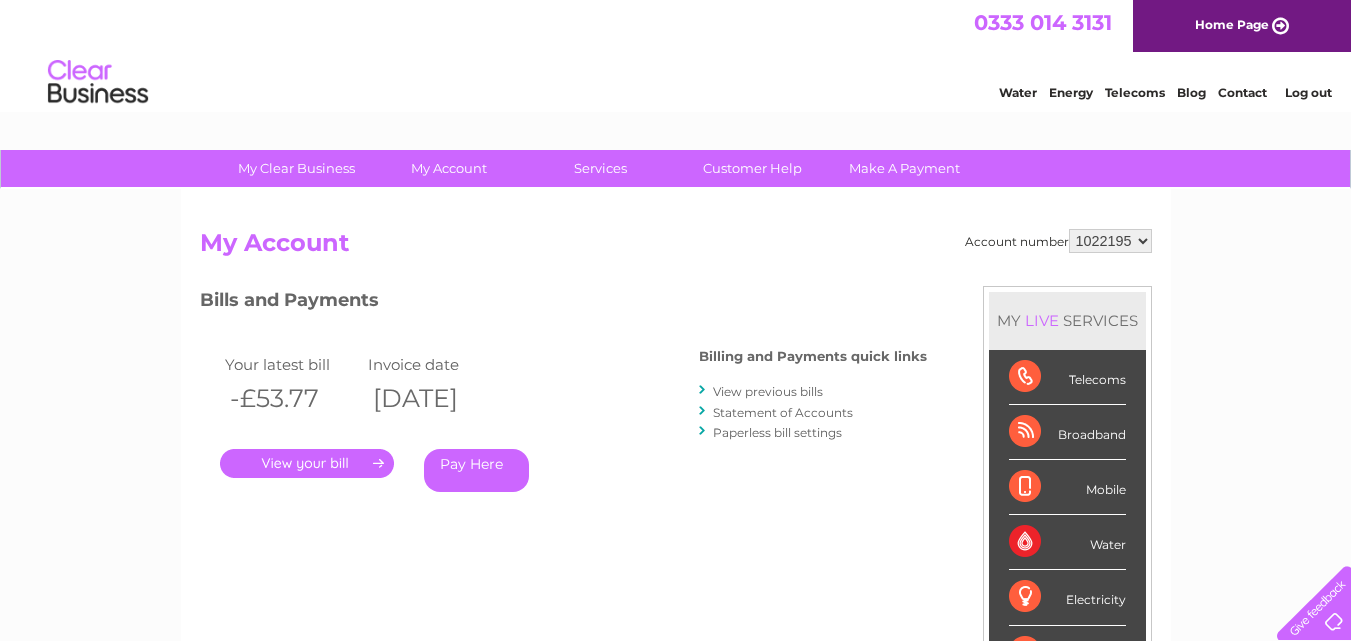 scroll, scrollTop: 0, scrollLeft: 0, axis: both 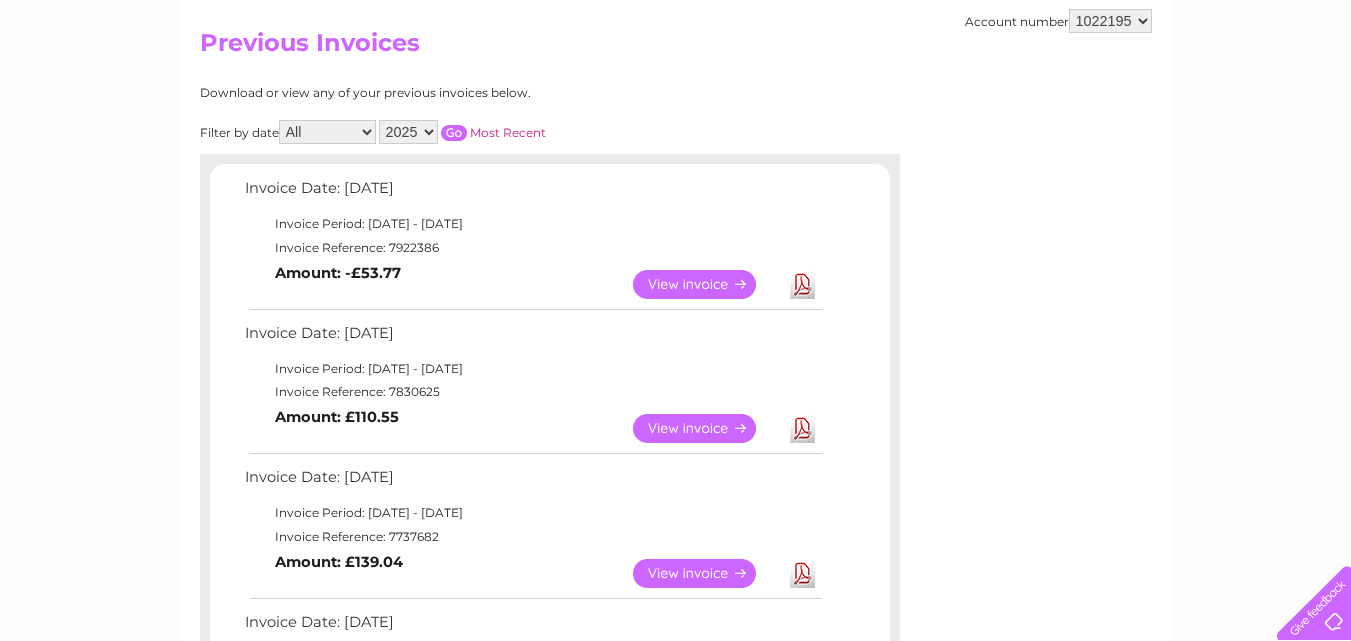 click on "Download" at bounding box center (802, 428) 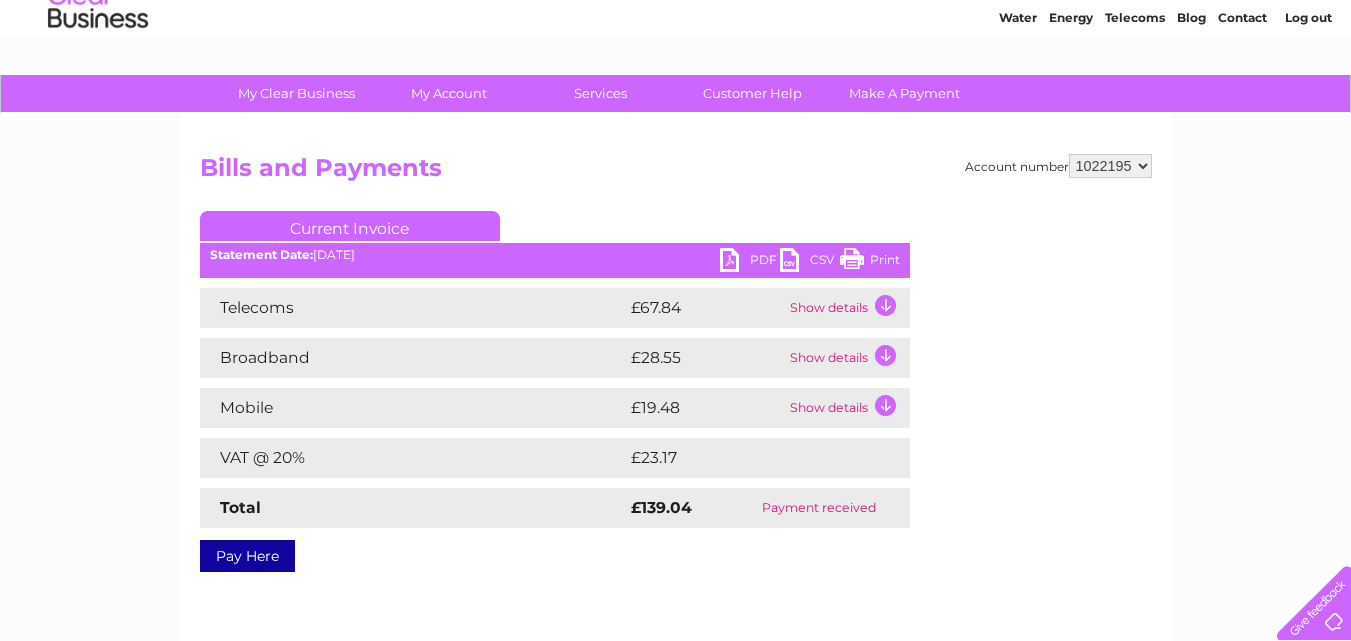 scroll, scrollTop: 0, scrollLeft: 0, axis: both 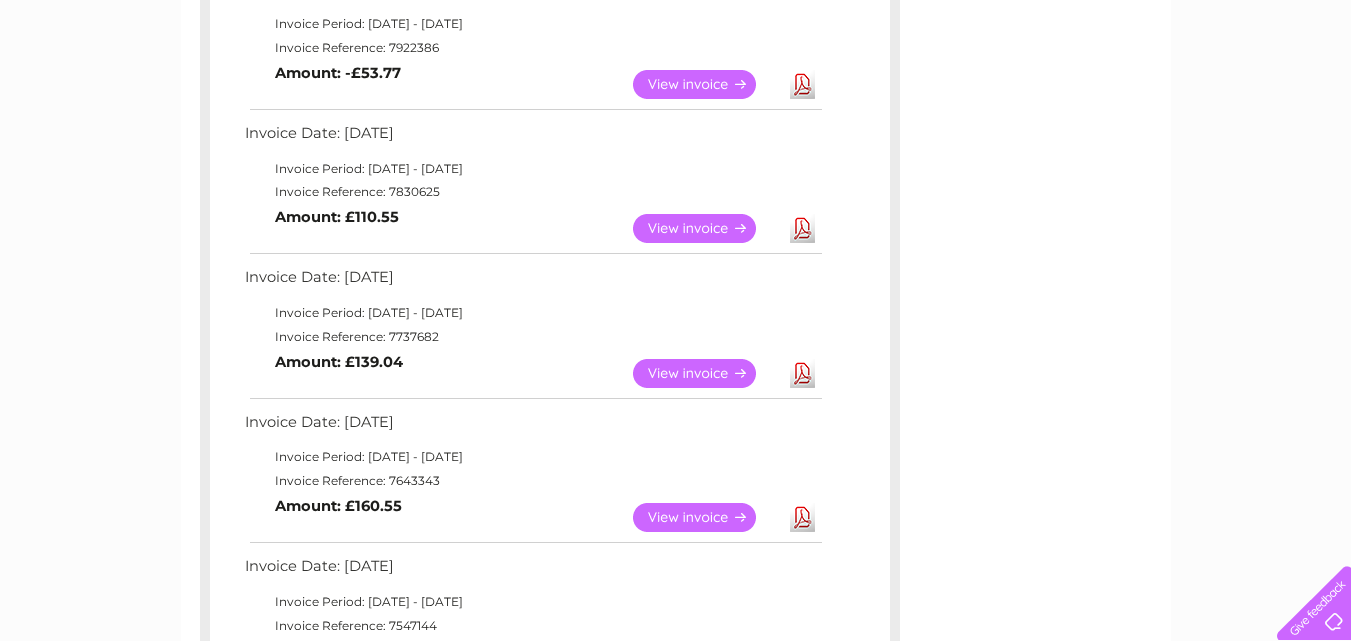 click on "View" at bounding box center [706, 517] 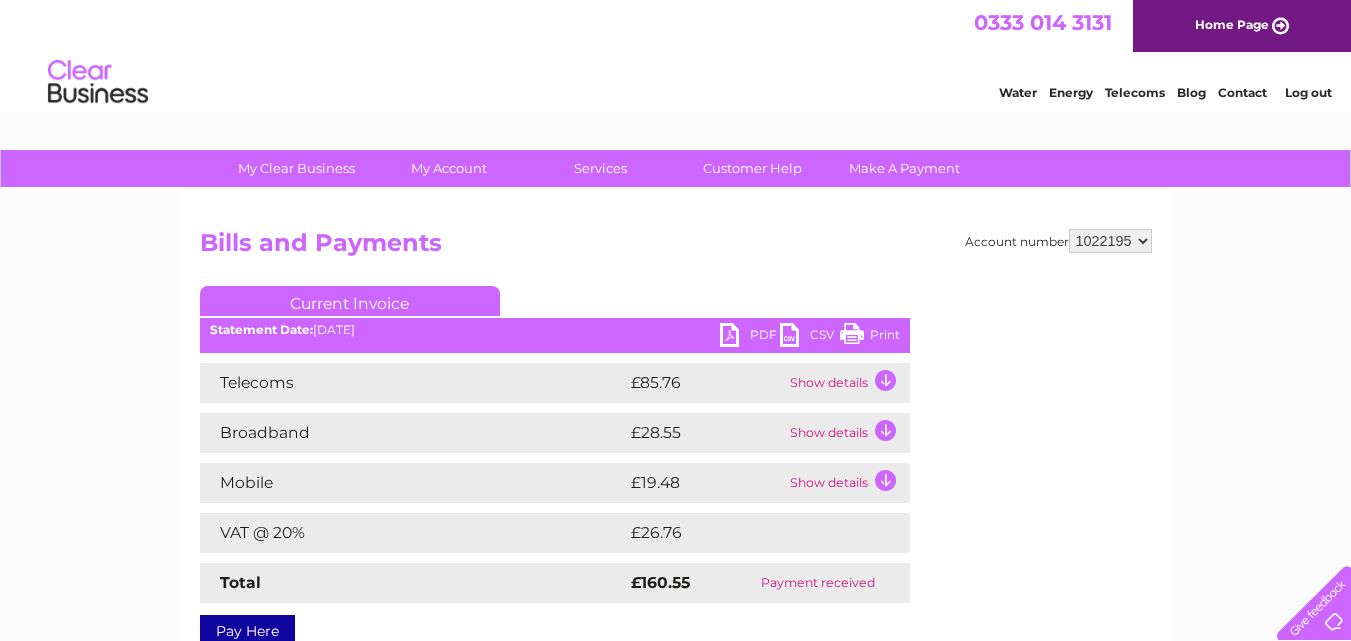 scroll, scrollTop: 0, scrollLeft: 0, axis: both 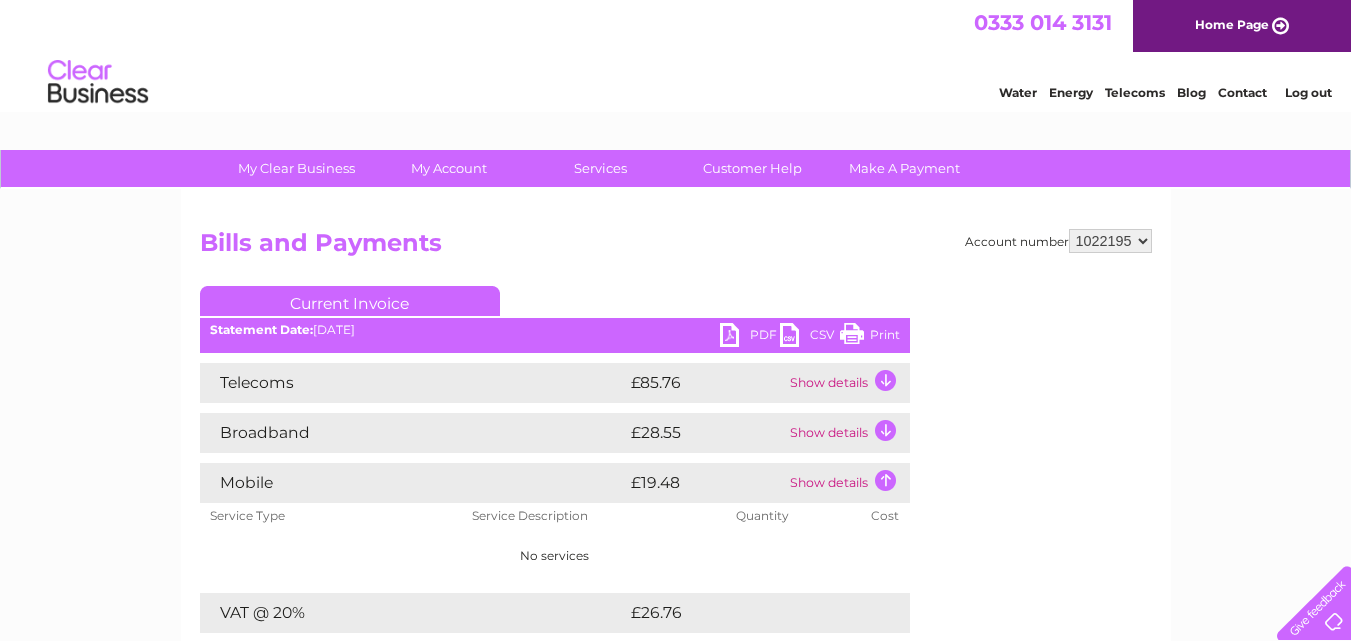 click on "Log out" at bounding box center (1308, 92) 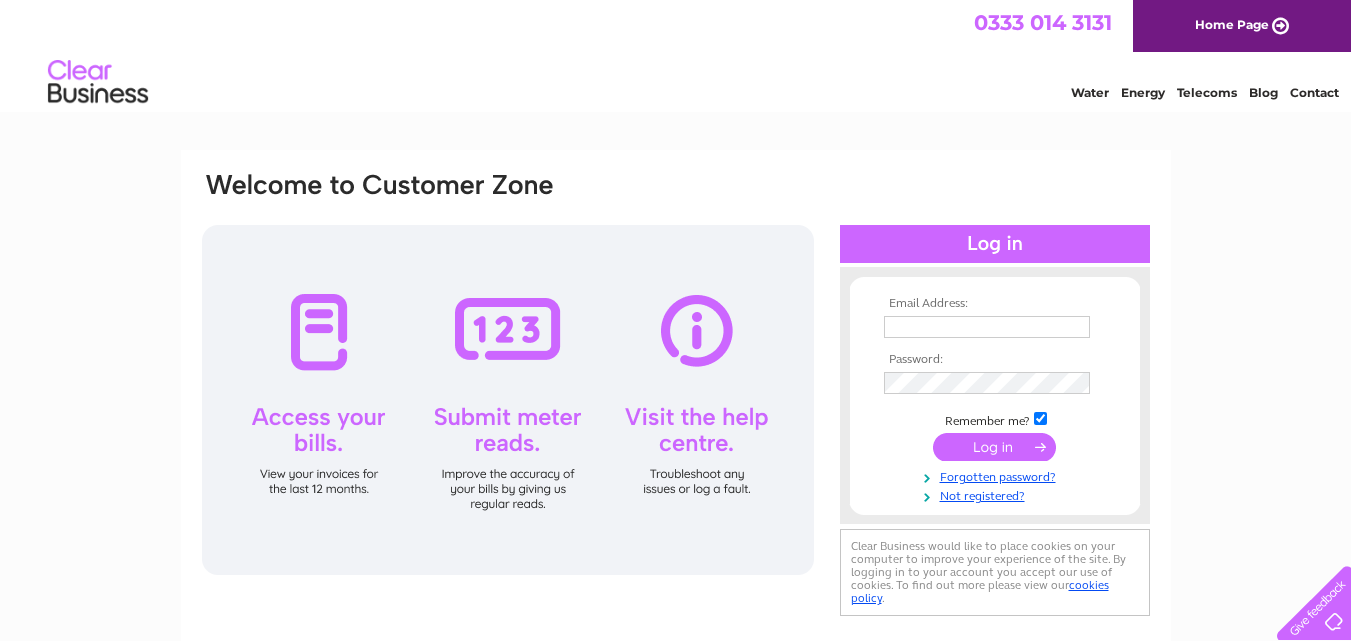 scroll, scrollTop: 0, scrollLeft: 0, axis: both 